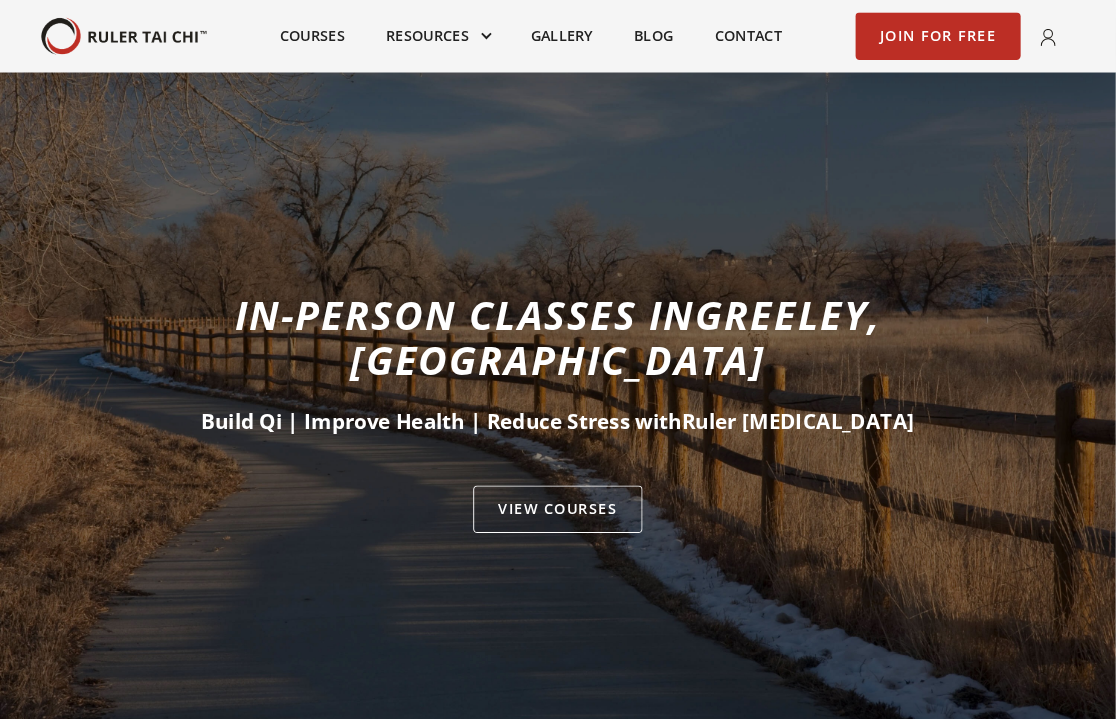 scroll, scrollTop: 244, scrollLeft: 0, axis: vertical 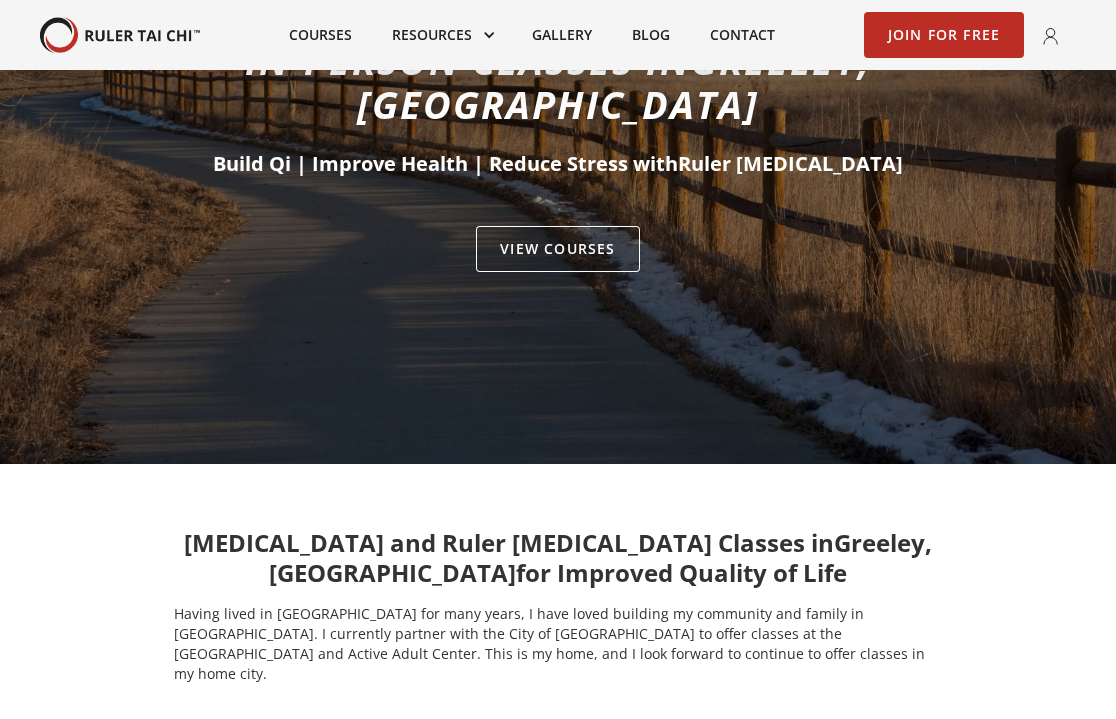 click on "VIEW Courses" at bounding box center [557, 249] 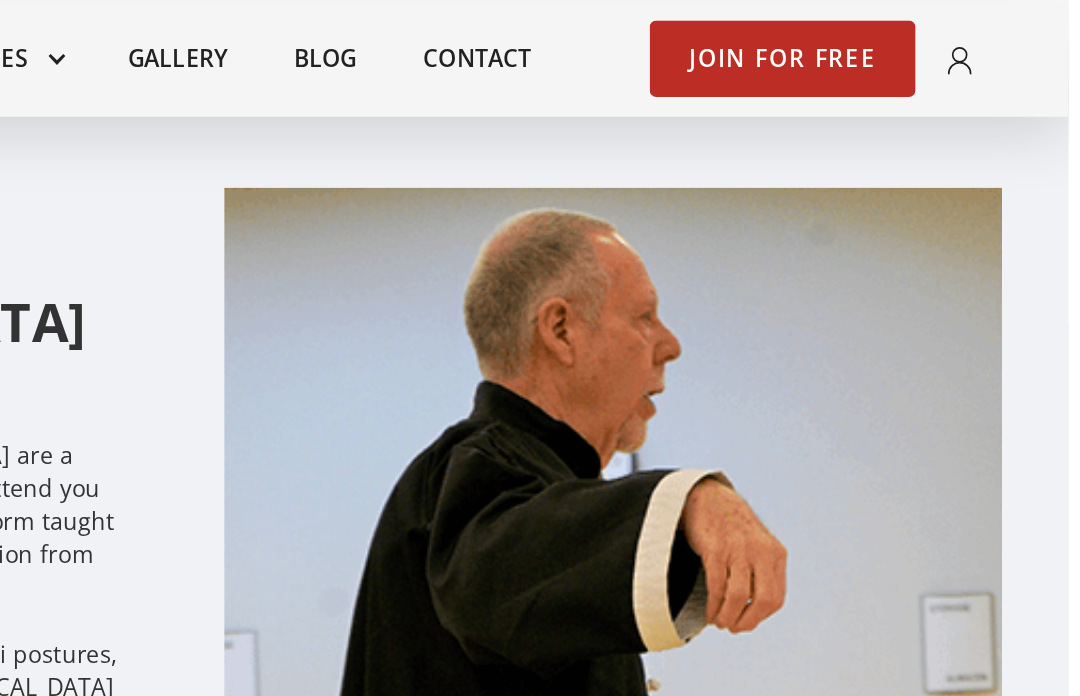 scroll, scrollTop: 1793, scrollLeft: 0, axis: vertical 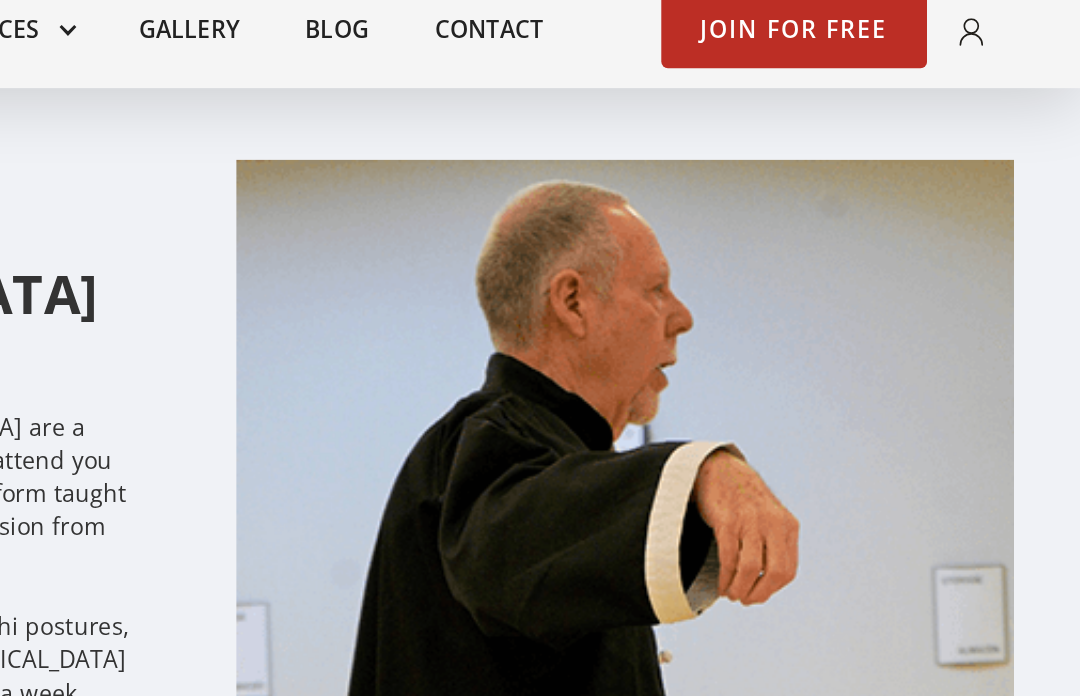 click at bounding box center (806, 363) 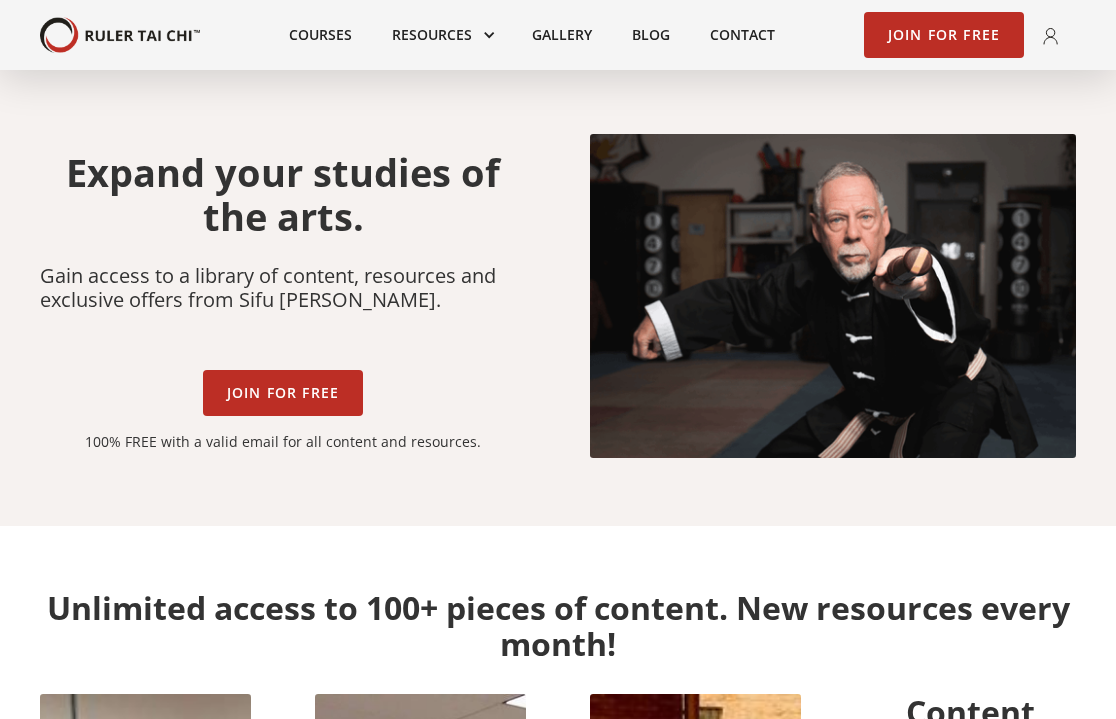 scroll, scrollTop: 3, scrollLeft: 0, axis: vertical 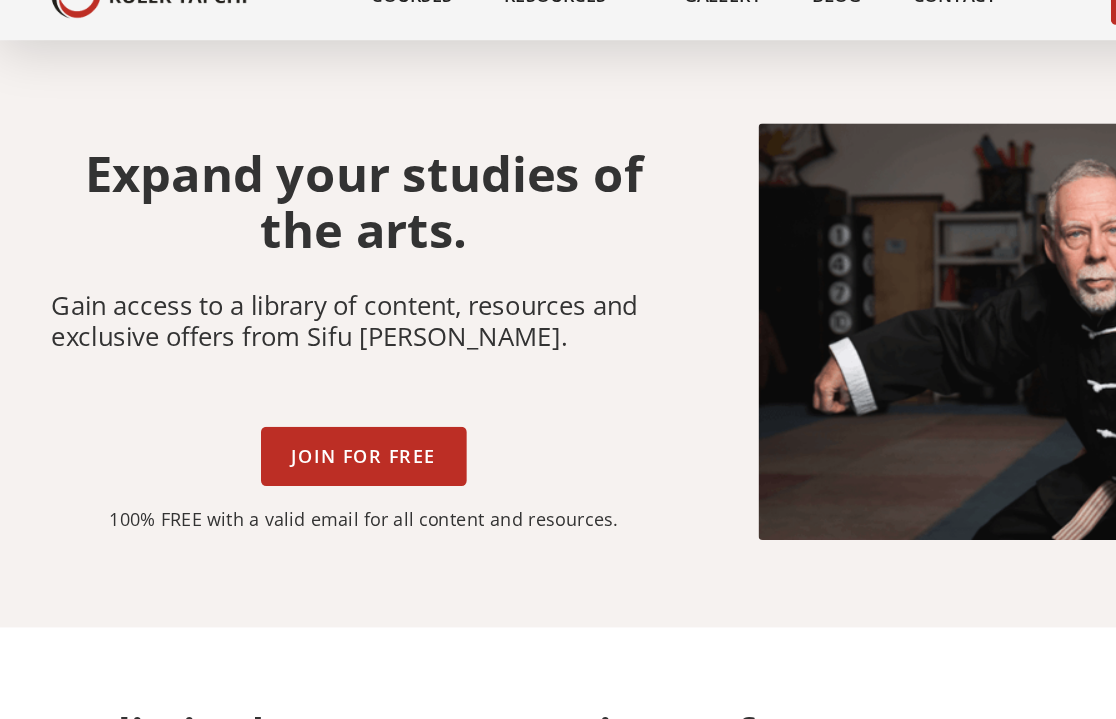 click on "Join for Free" at bounding box center (283, 394) 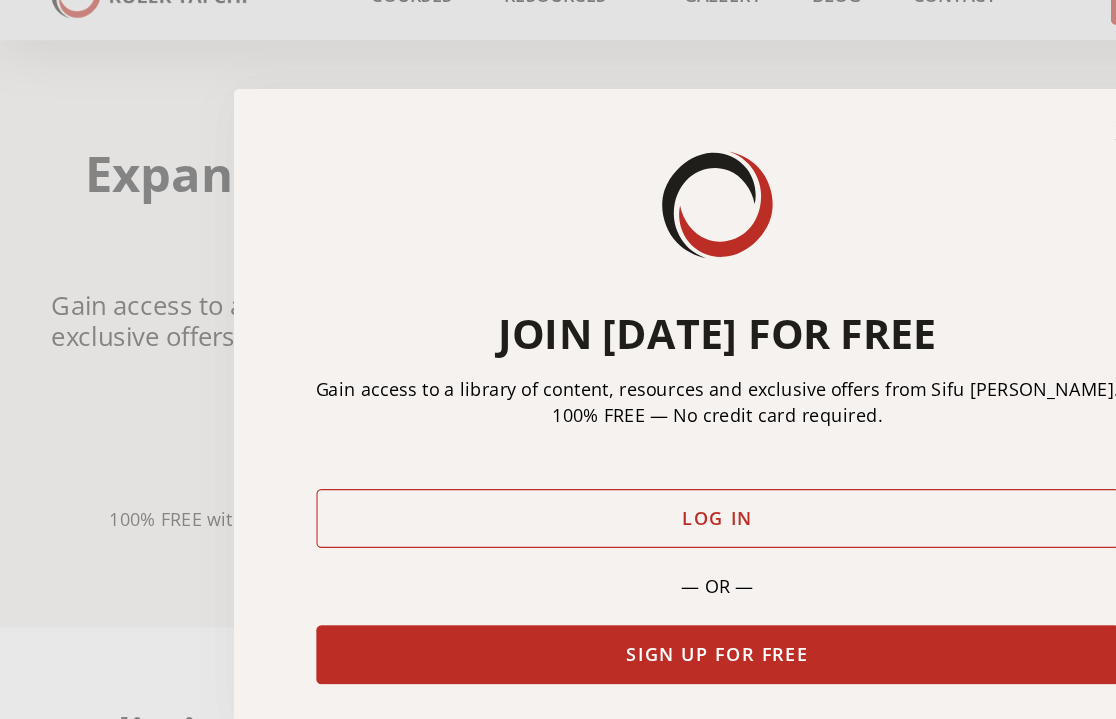 click on "Sign Up for Free" at bounding box center (558, 548) 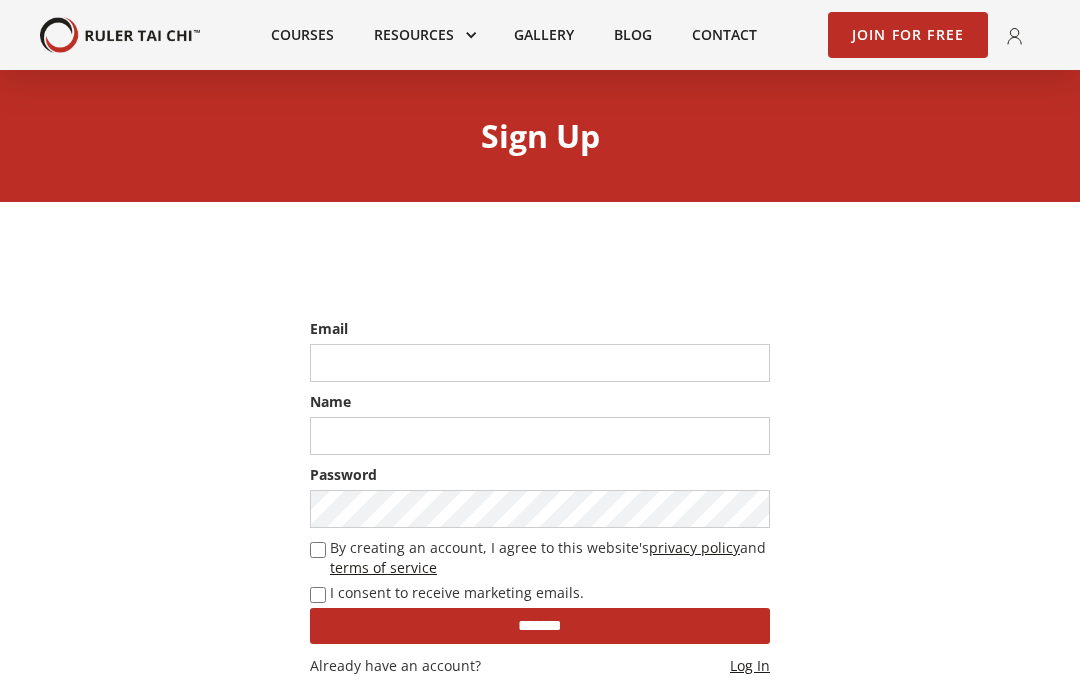 scroll, scrollTop: 0, scrollLeft: 0, axis: both 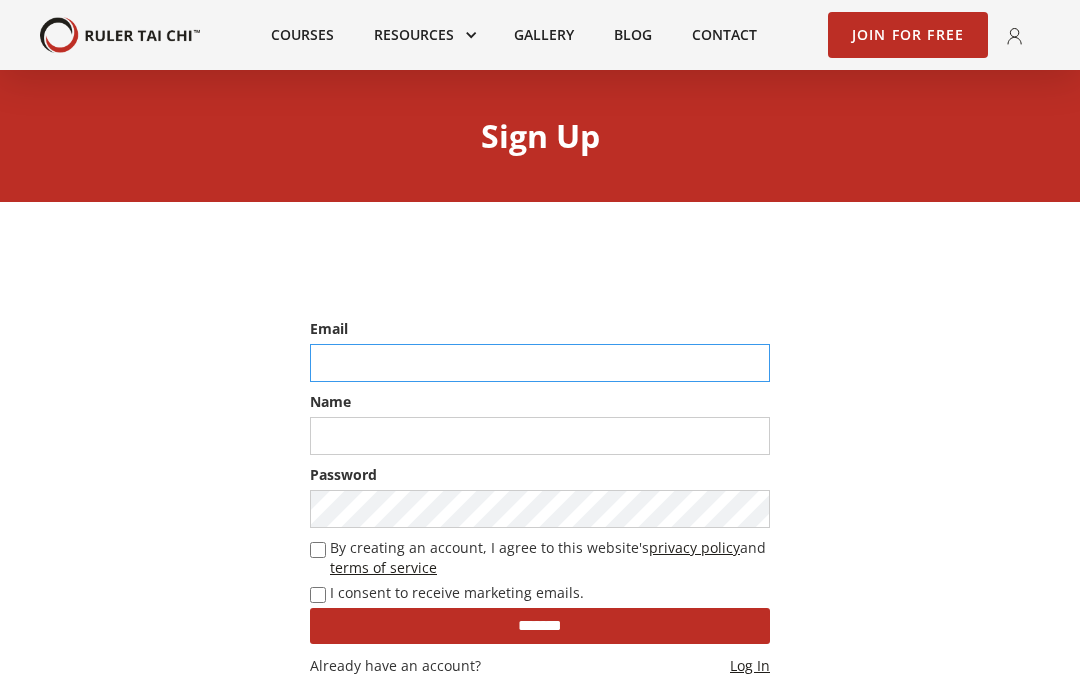 click at bounding box center (540, 363) 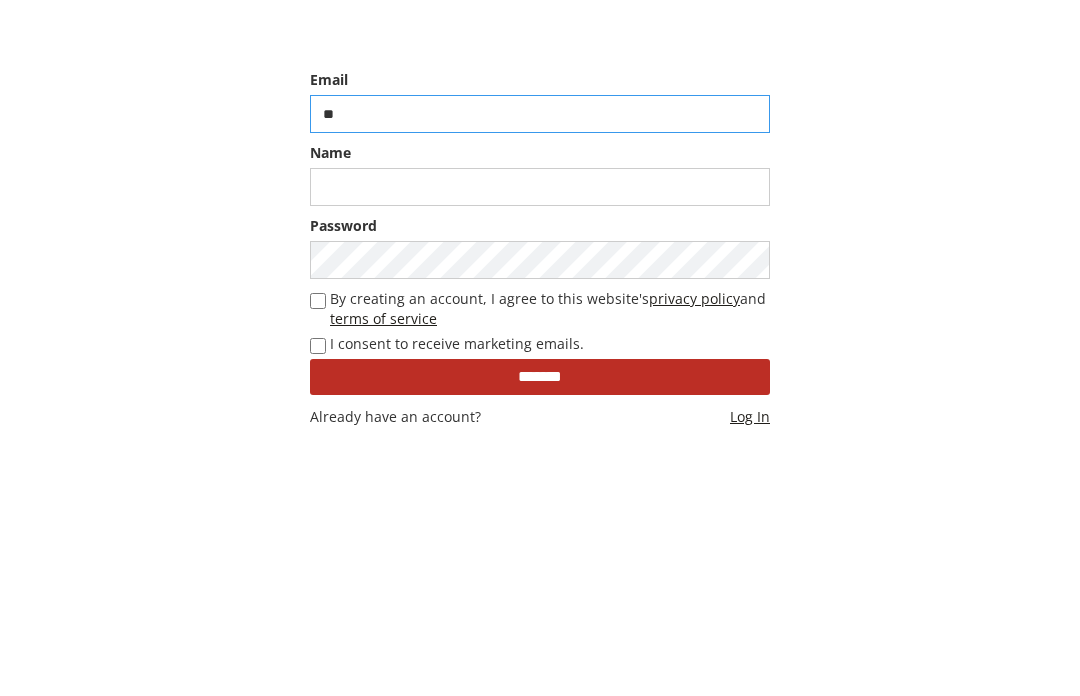 type on "***" 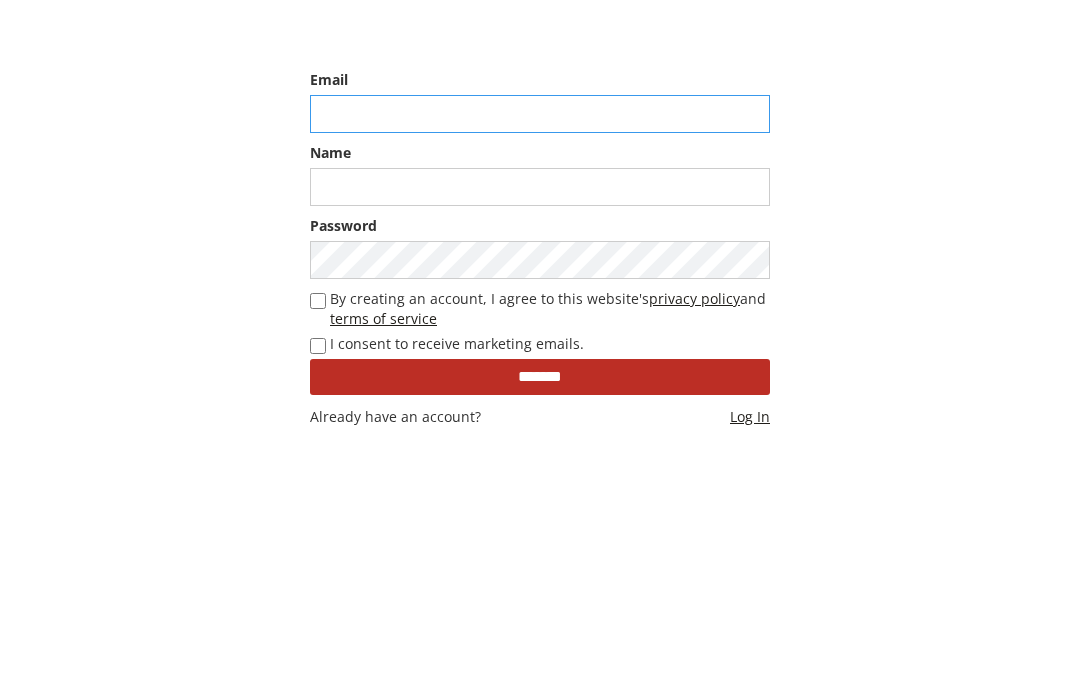type on "**********" 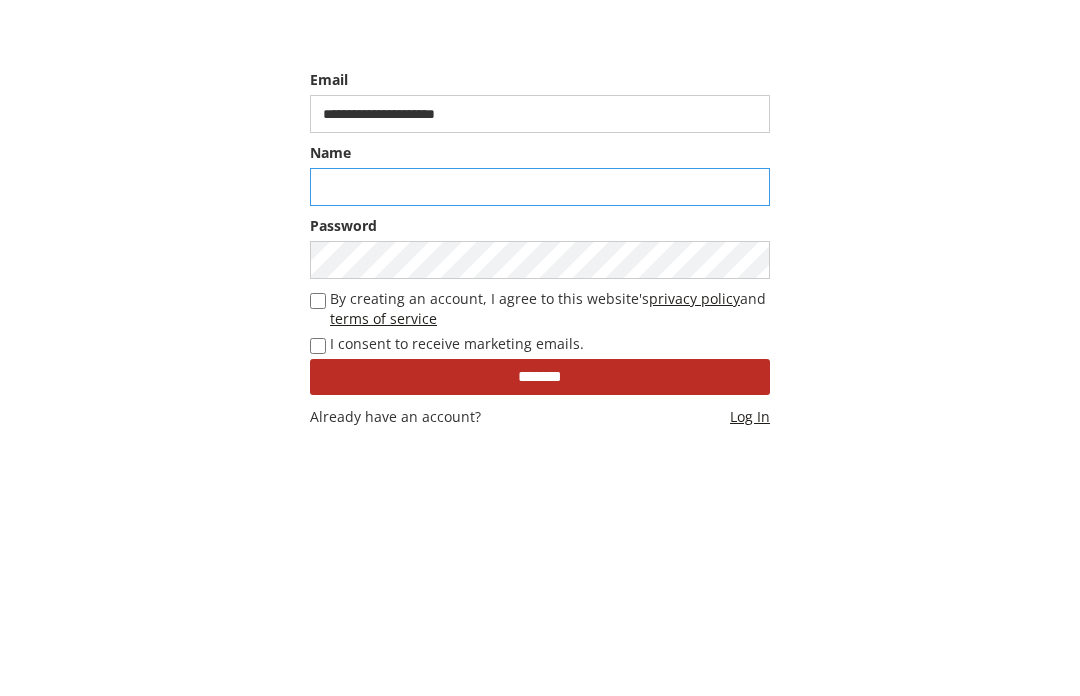 type on "*" 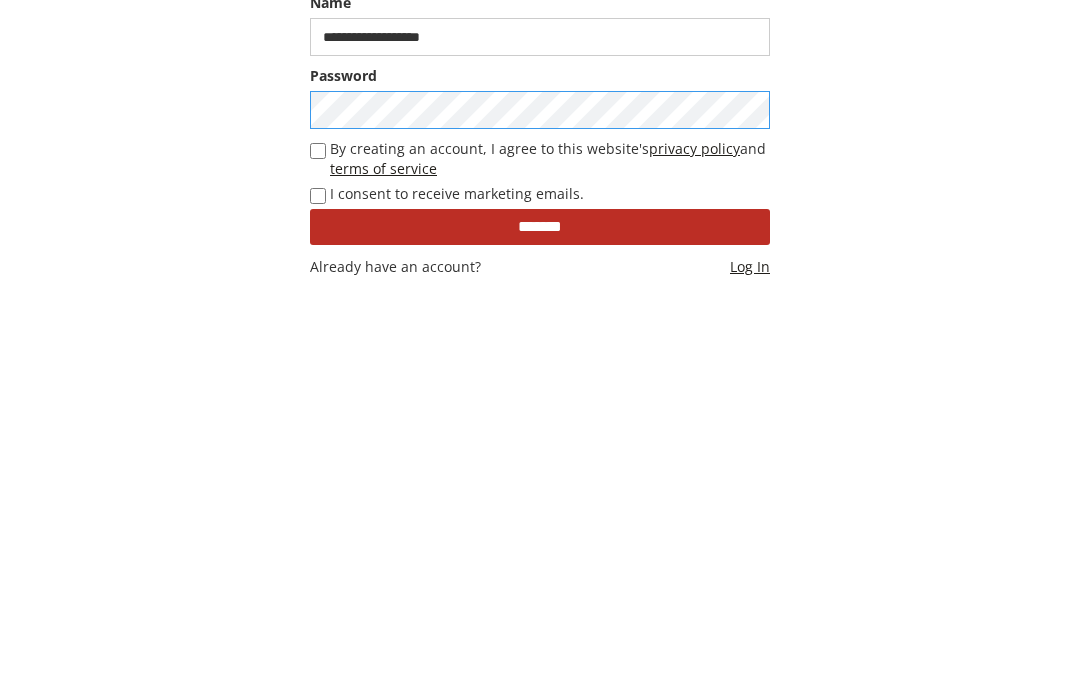 scroll, scrollTop: 156, scrollLeft: 0, axis: vertical 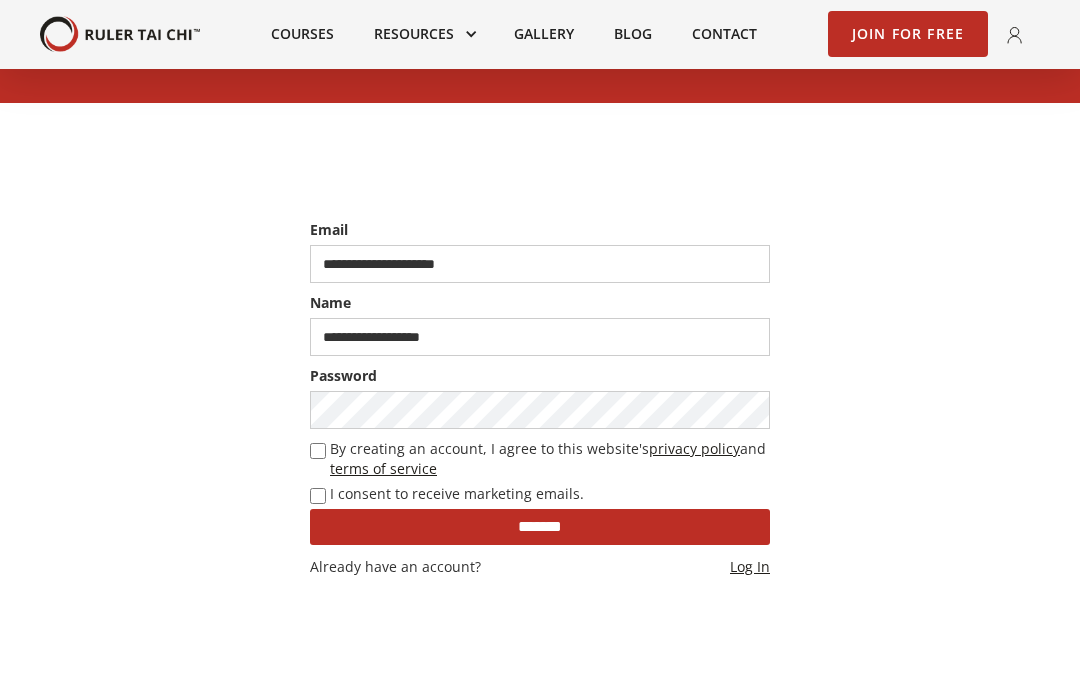 click on "*******" at bounding box center (540, 528) 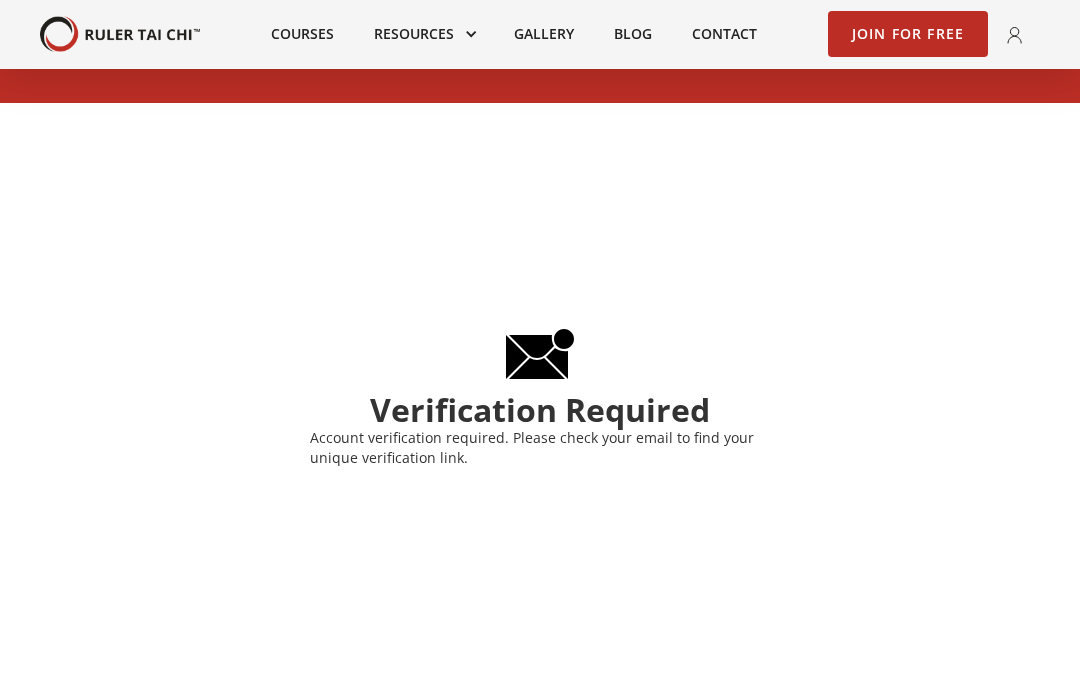 click on "Join for Free" at bounding box center (908, 35) 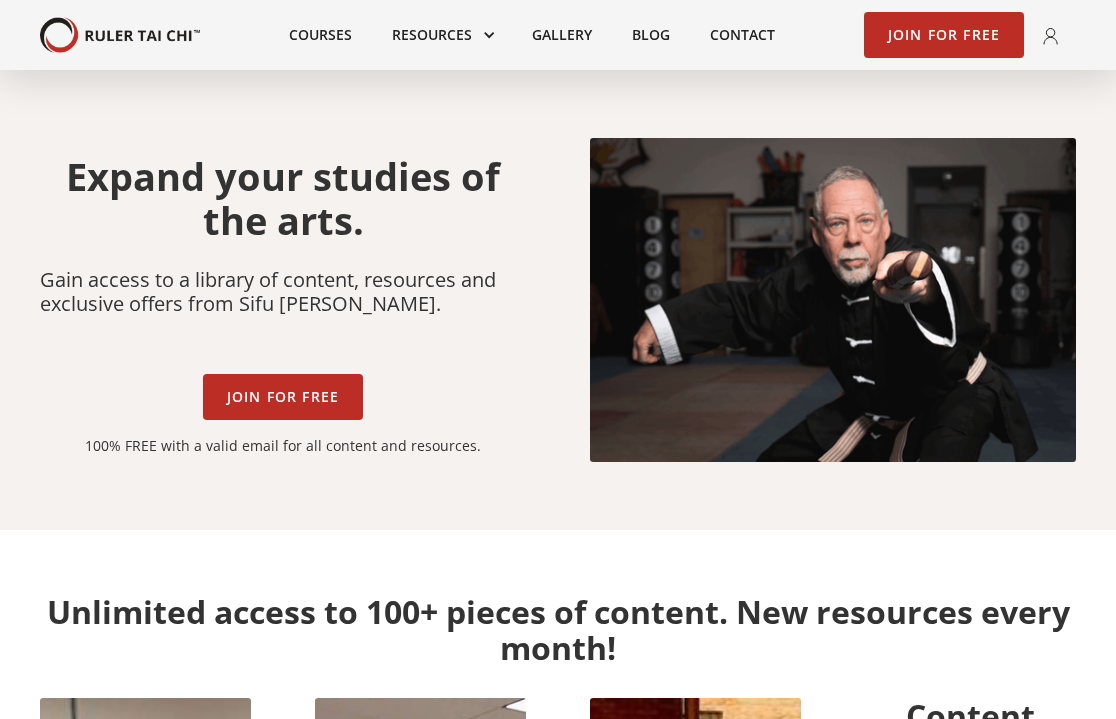 scroll, scrollTop: 4, scrollLeft: 0, axis: vertical 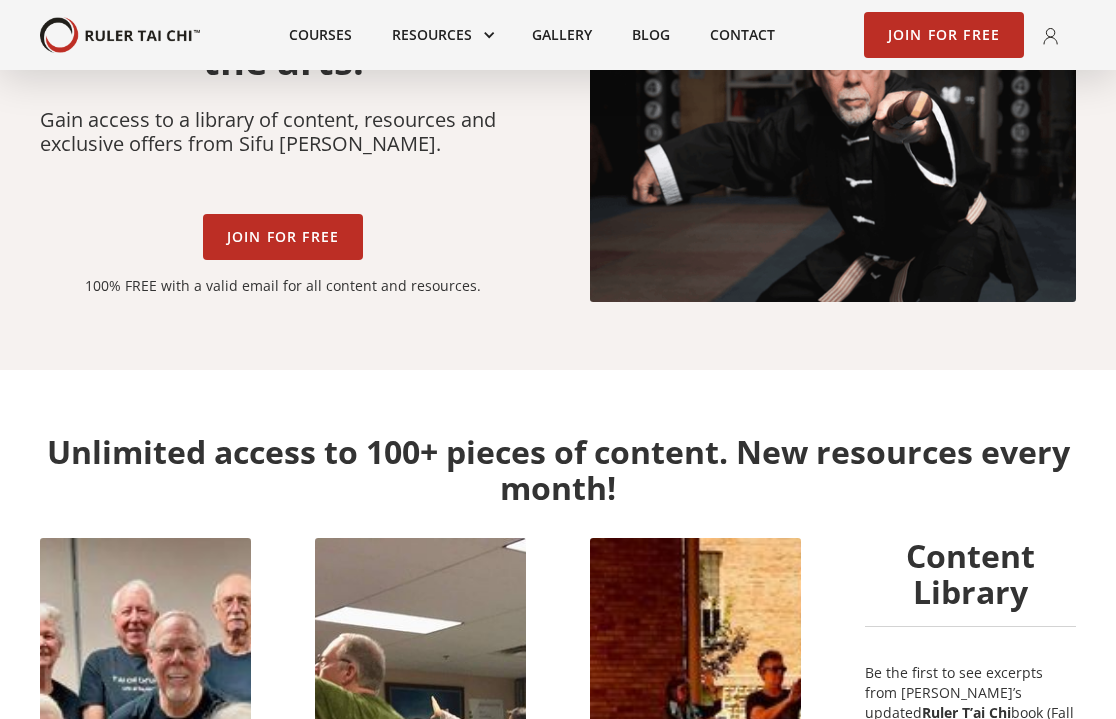 click on "Join for Free" at bounding box center (283, 237) 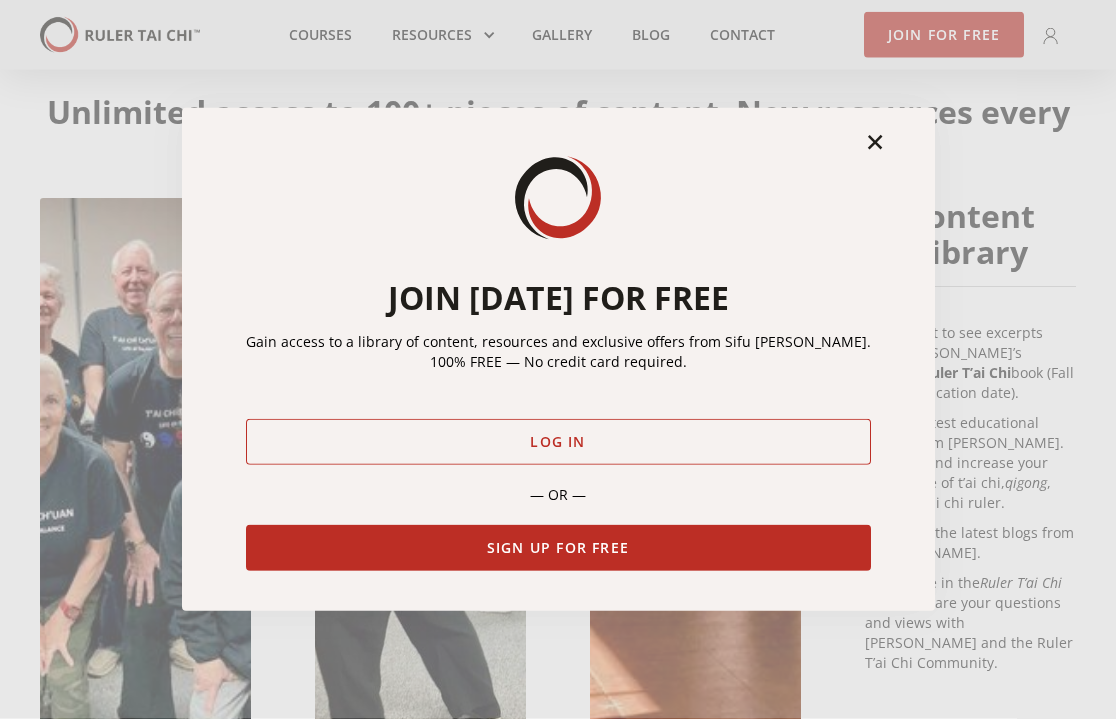 scroll, scrollTop: 501, scrollLeft: 0, axis: vertical 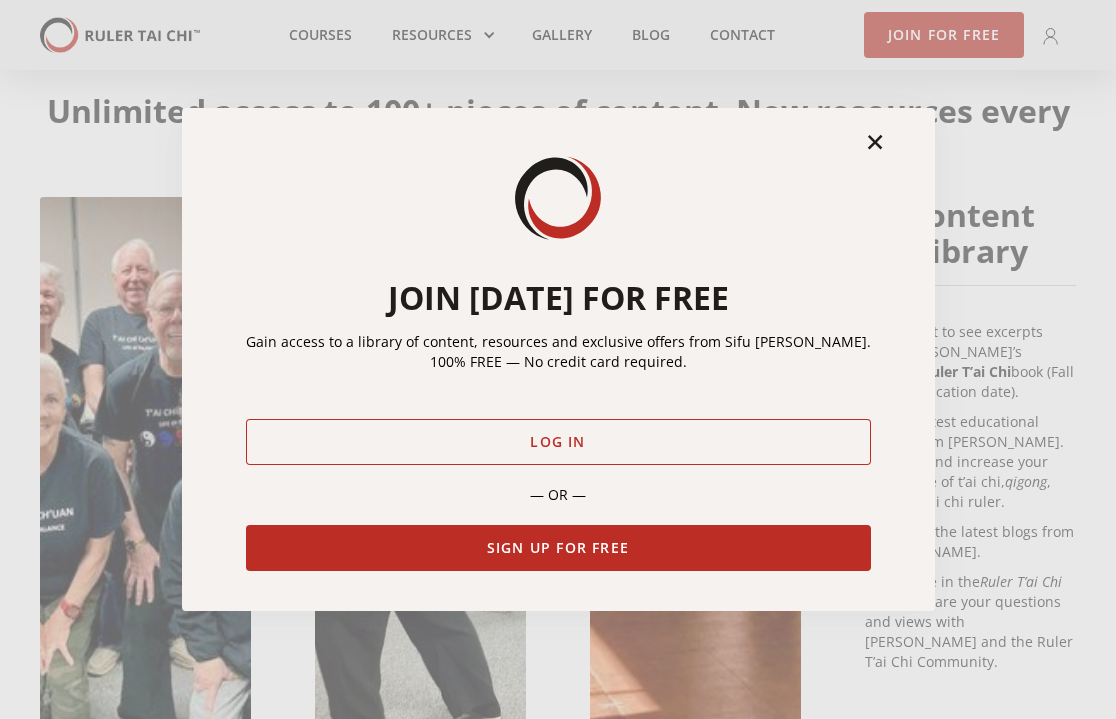 click on "Sign Up for Free" at bounding box center [558, 548] 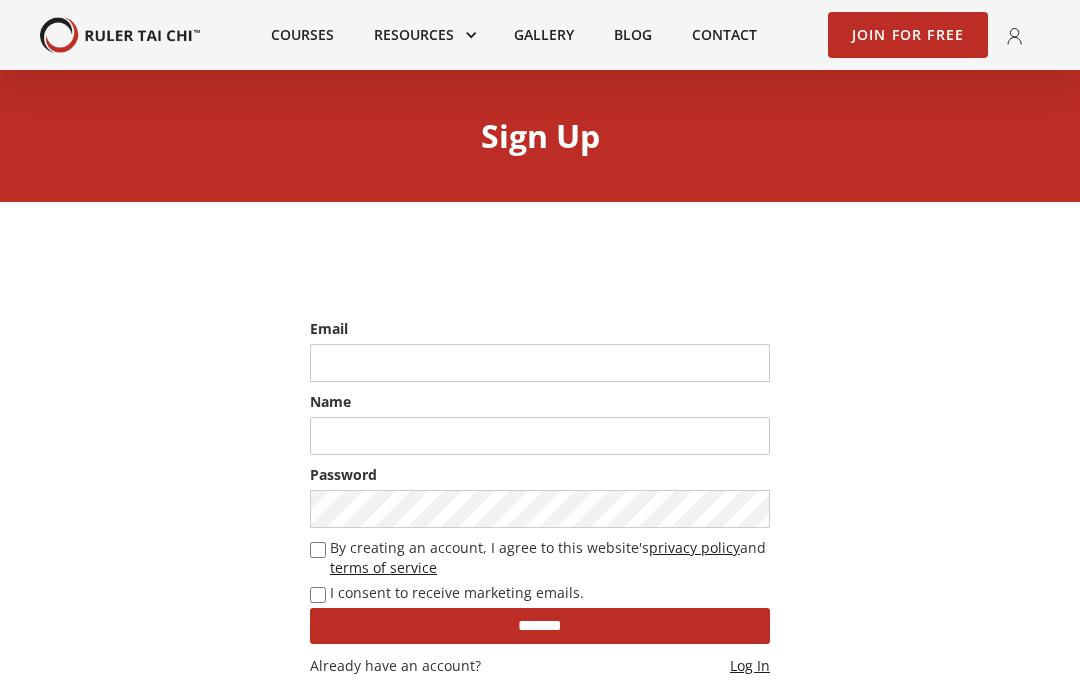 scroll, scrollTop: 0, scrollLeft: 0, axis: both 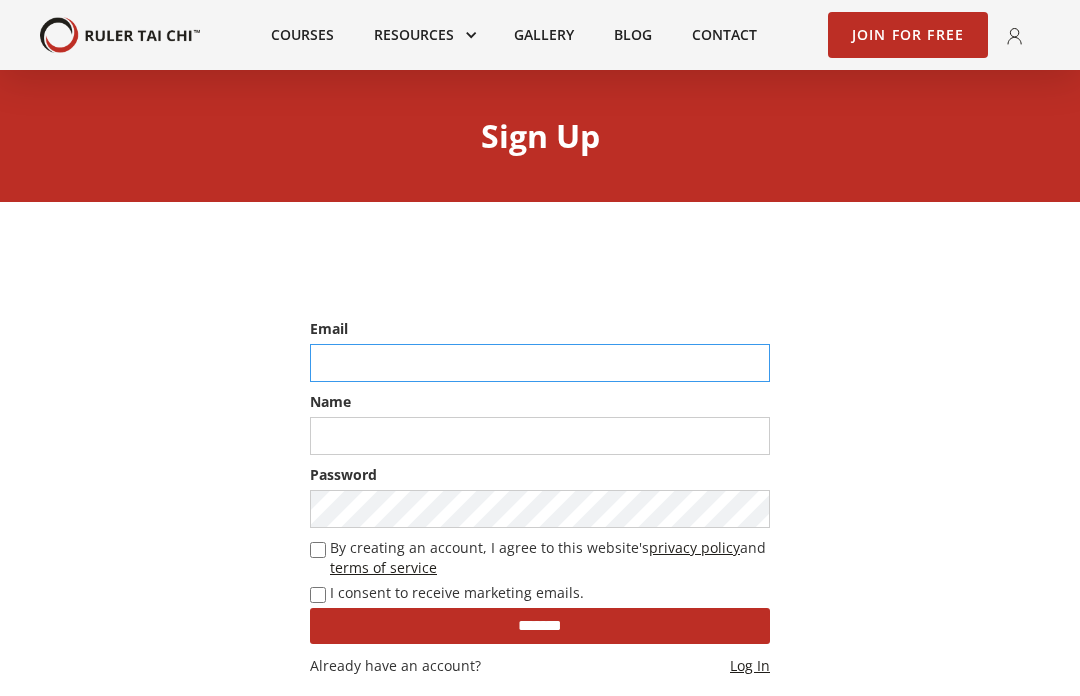 click at bounding box center (540, 363) 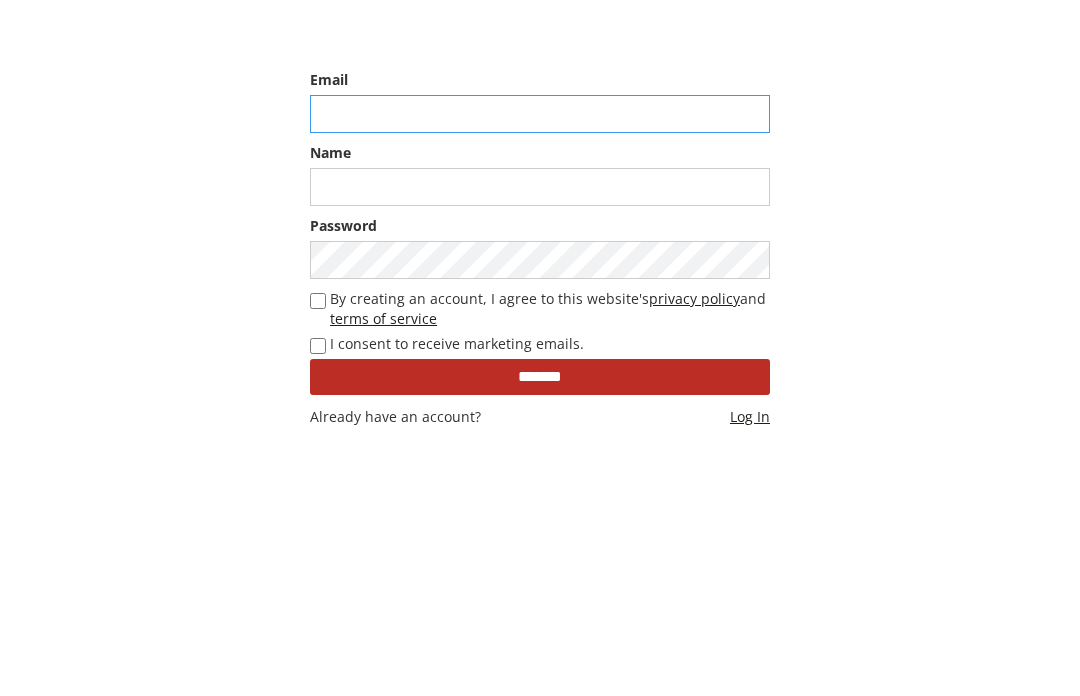 type on "**********" 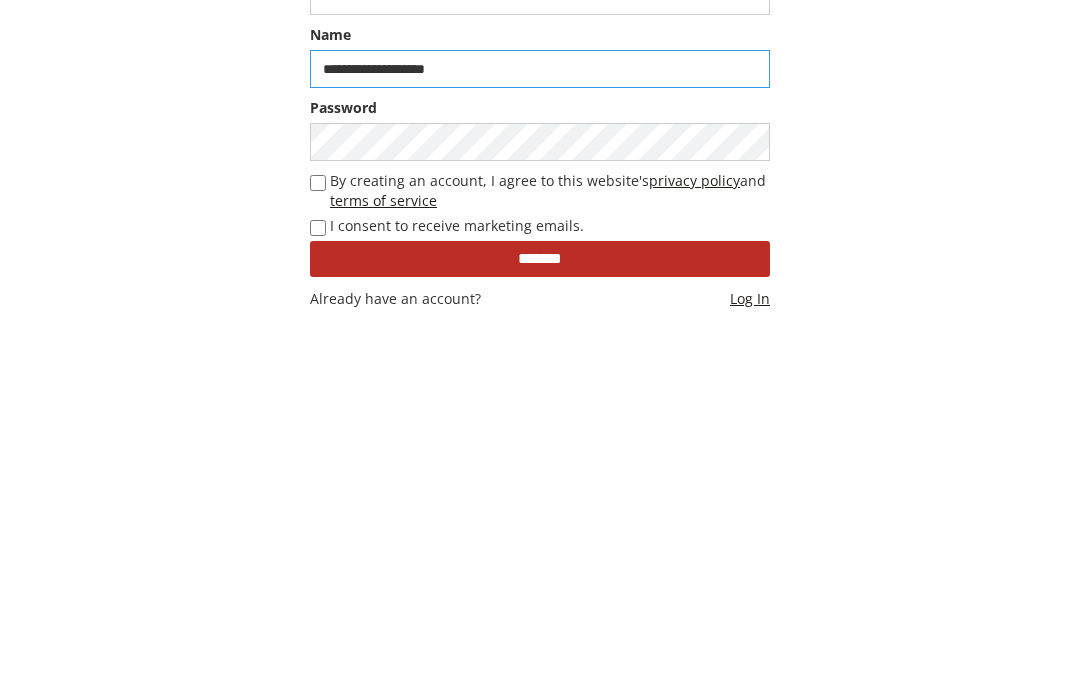 type on "**********" 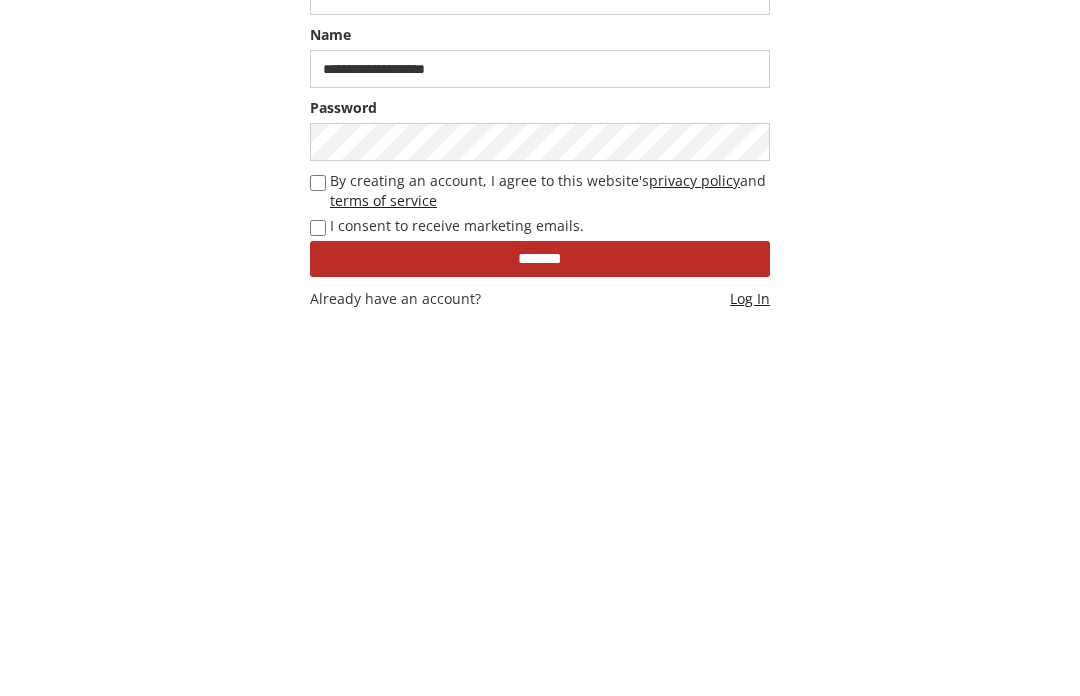 scroll, scrollTop: 156, scrollLeft: 0, axis: vertical 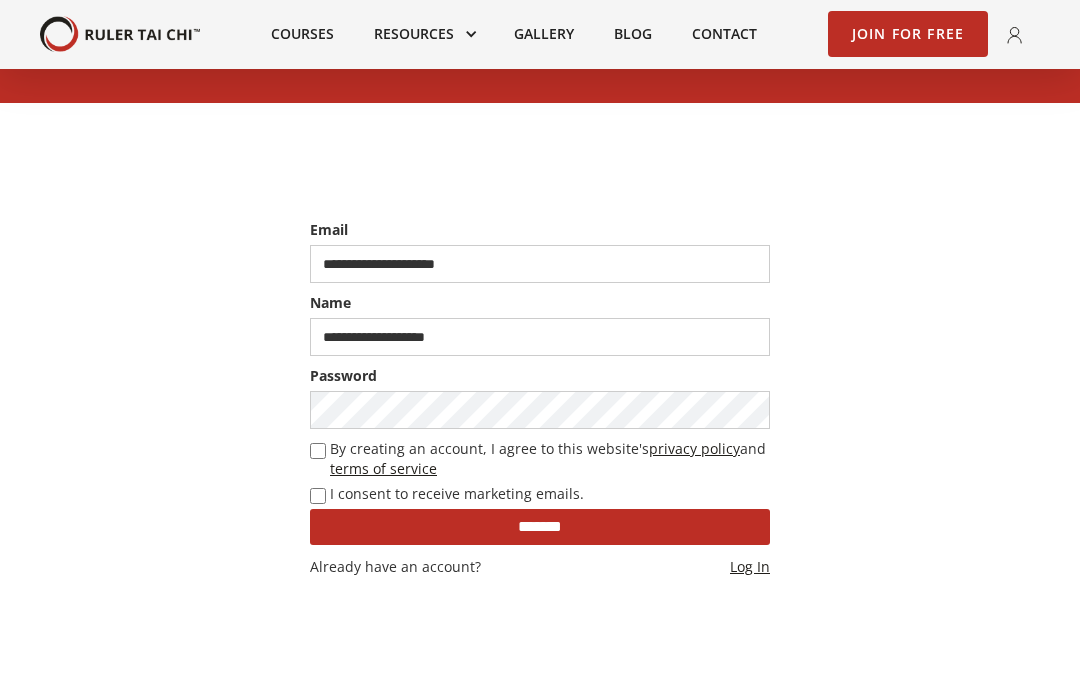 click on "*******" at bounding box center [540, 528] 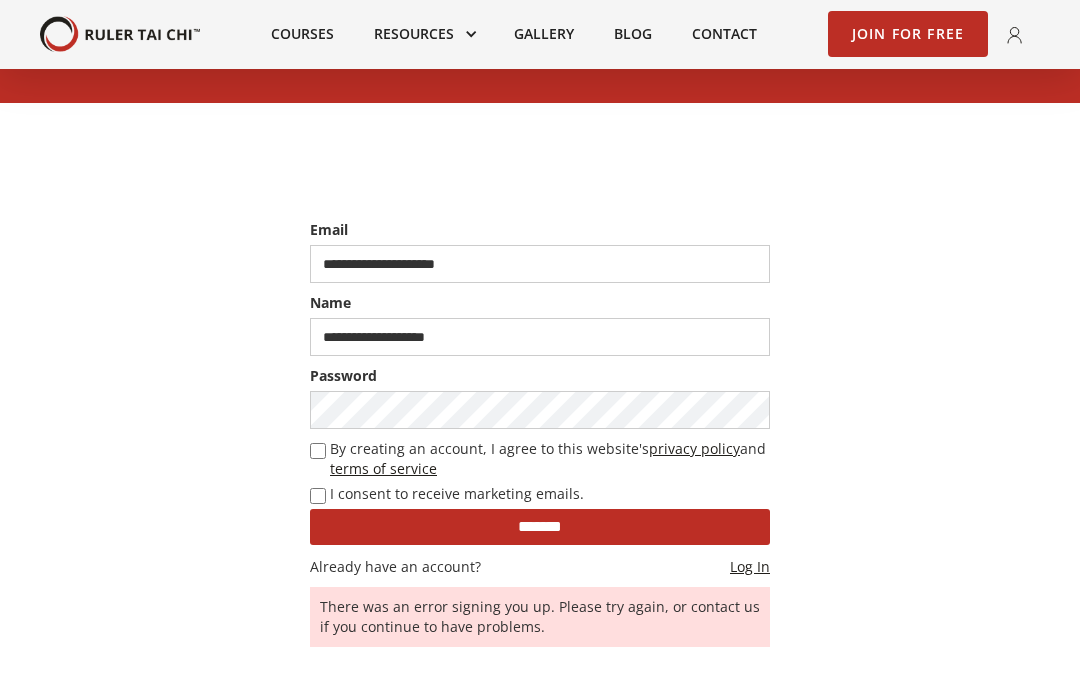 click on "**********" at bounding box center [540, 334] 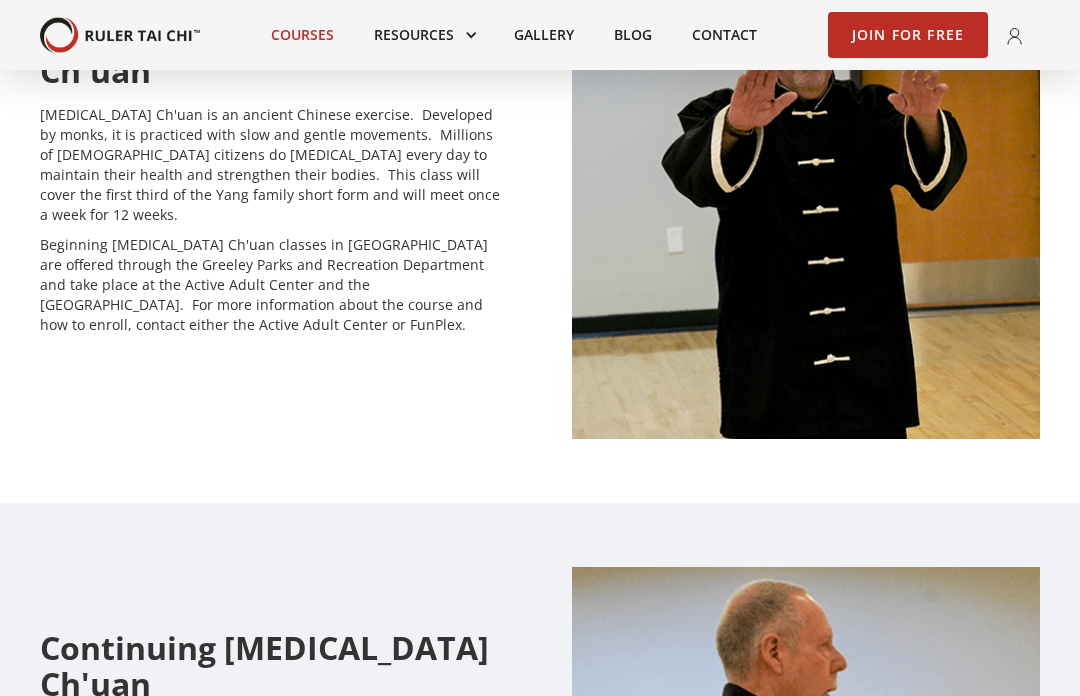 scroll, scrollTop: 1338, scrollLeft: 0, axis: vertical 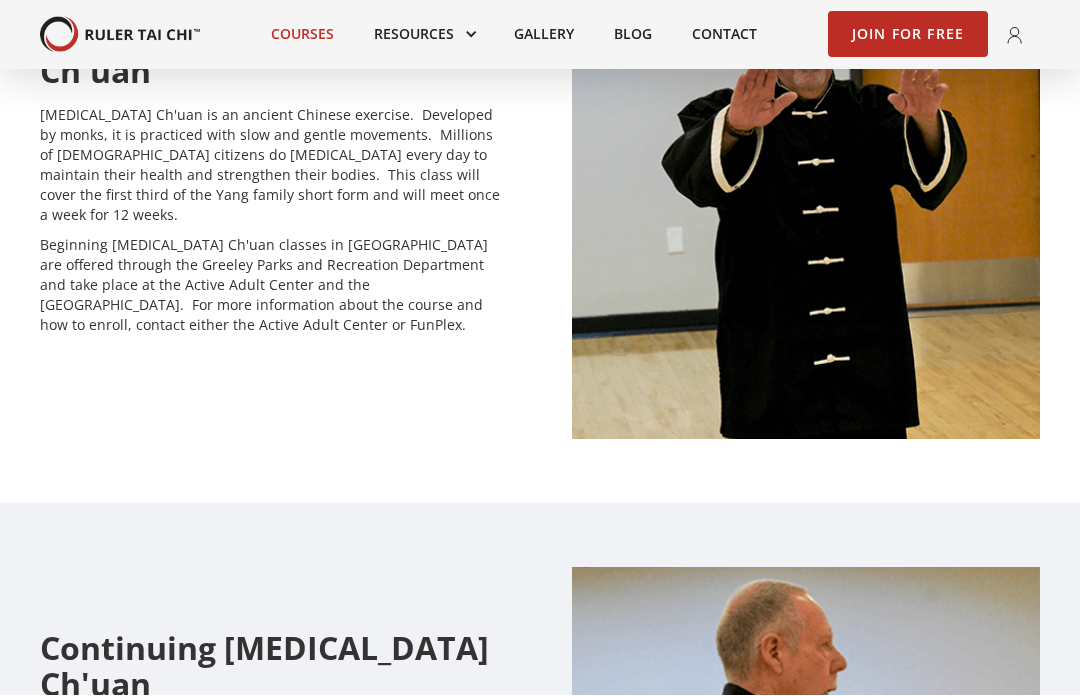 click at bounding box center [806, 190] 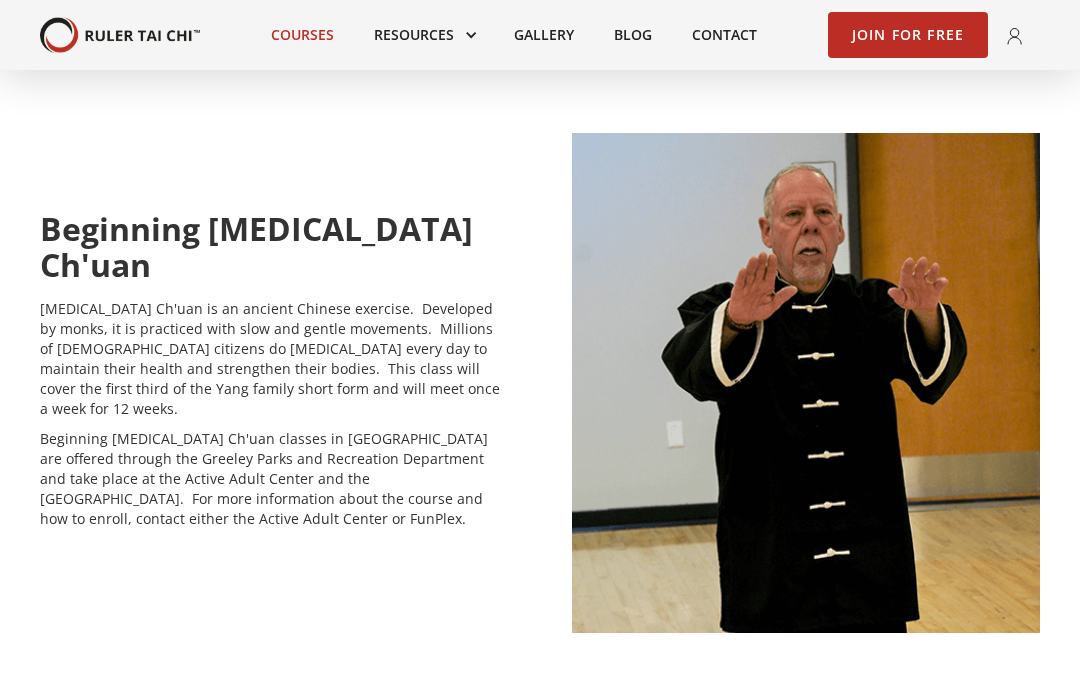 scroll, scrollTop: 1148, scrollLeft: 0, axis: vertical 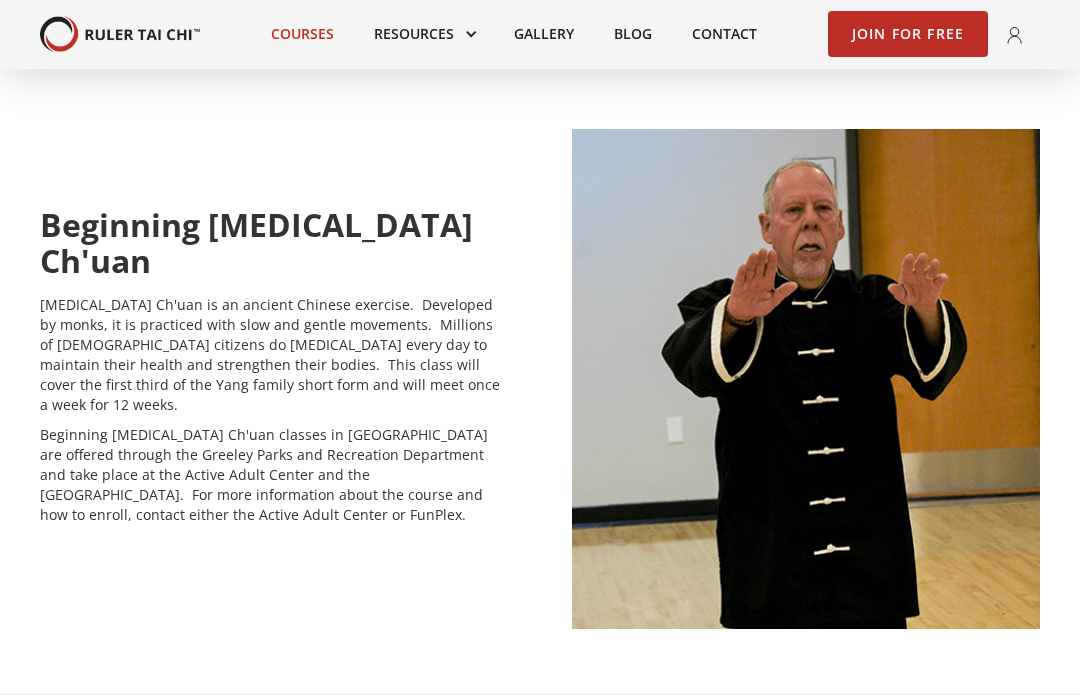 click at bounding box center (806, 380) 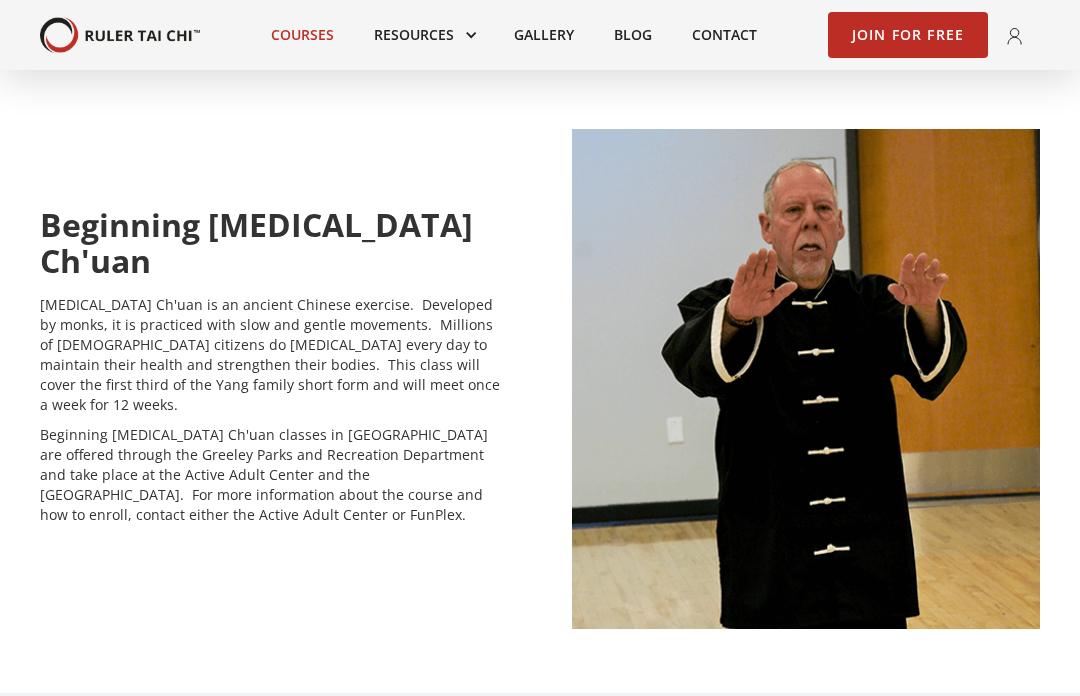 click on "Join for Free" at bounding box center [908, 35] 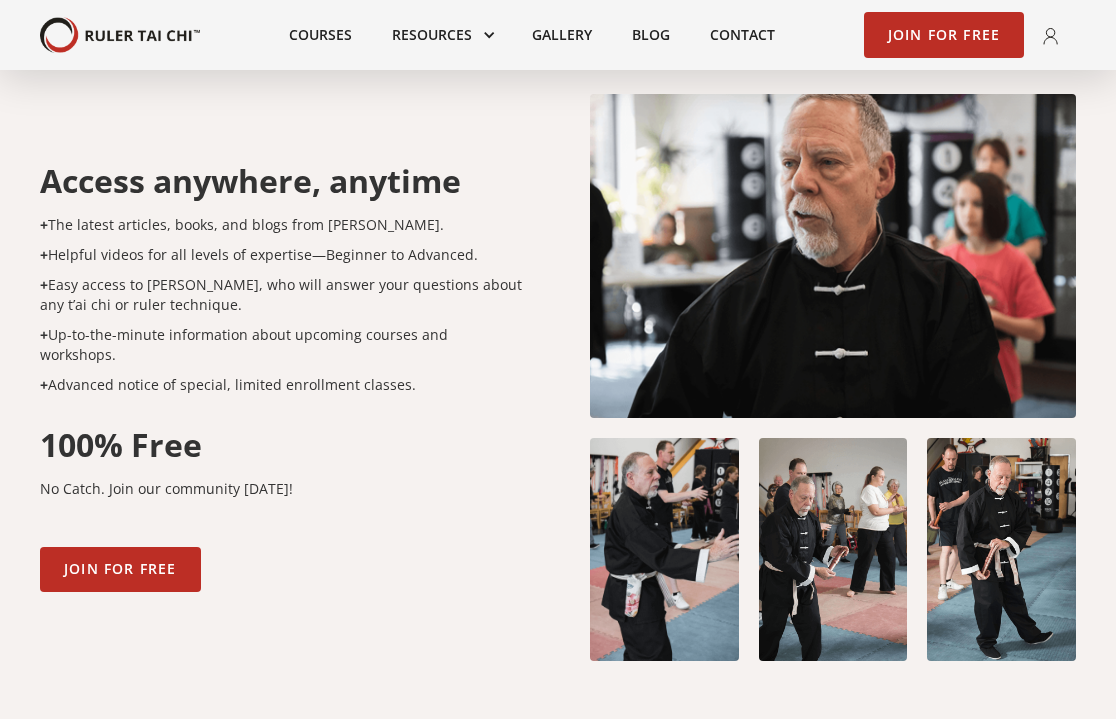 scroll, scrollTop: 1311, scrollLeft: 0, axis: vertical 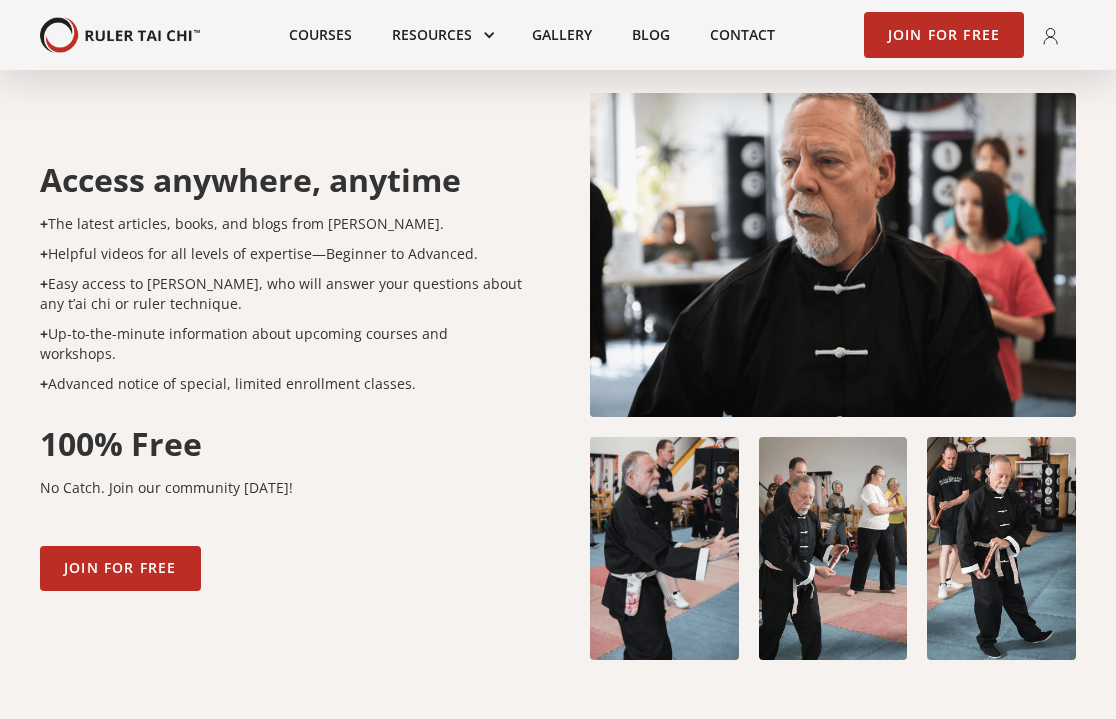 click on "Join for Free" at bounding box center (120, 569) 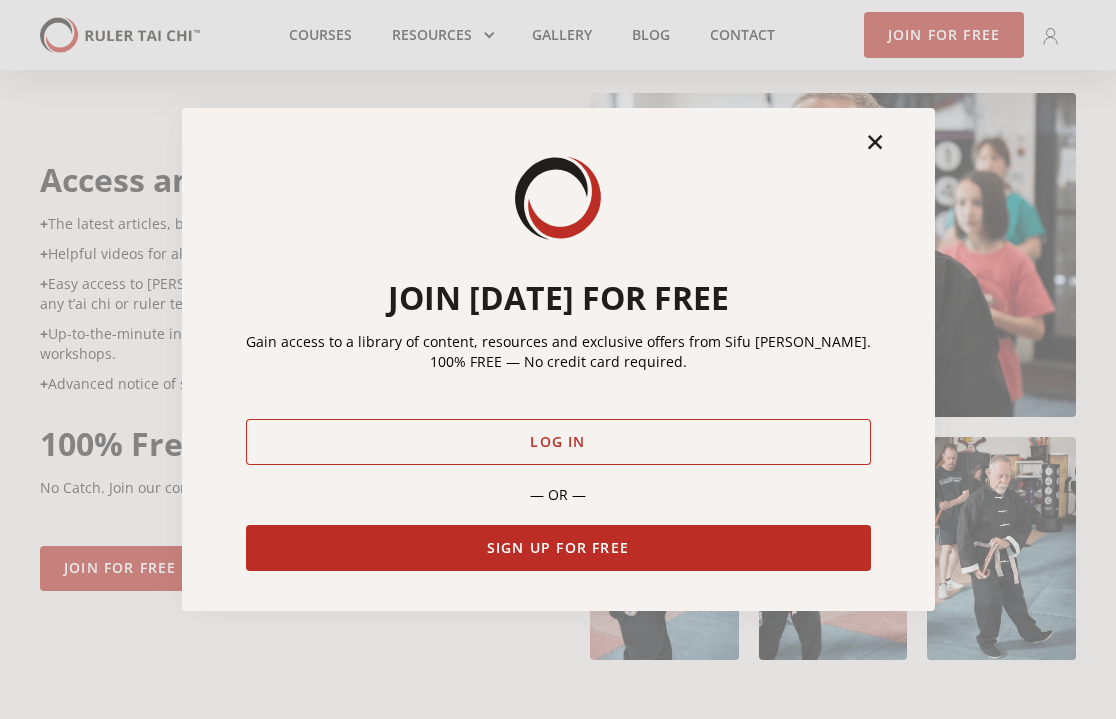 click on "Log in" at bounding box center [558, 442] 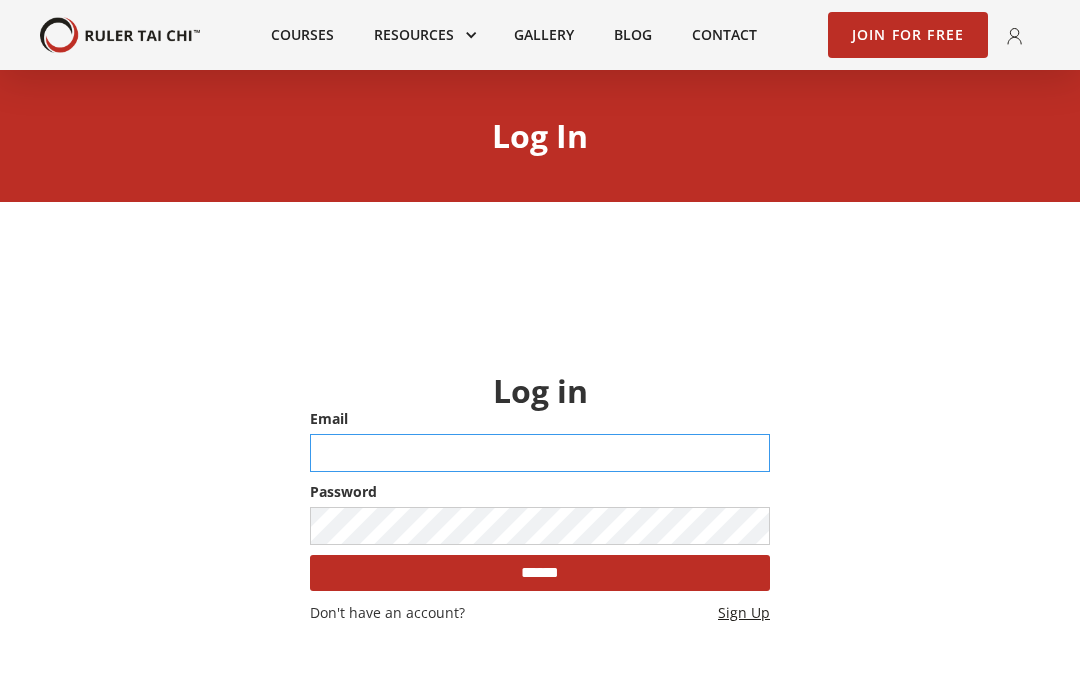 scroll, scrollTop: 306, scrollLeft: 0, axis: vertical 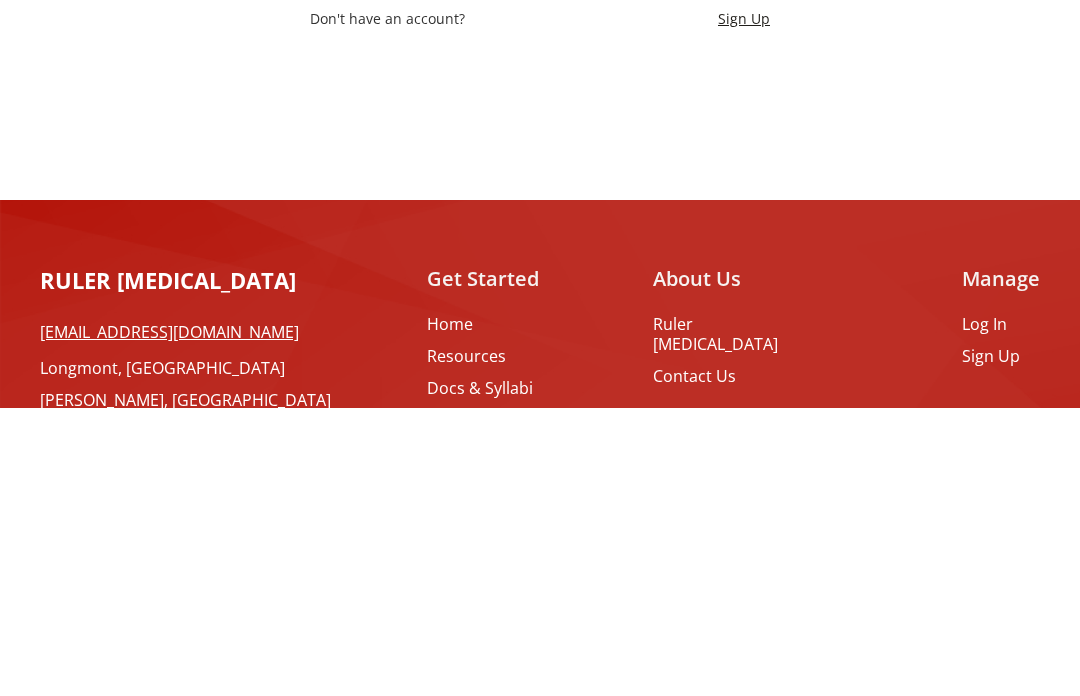 type on "**********" 